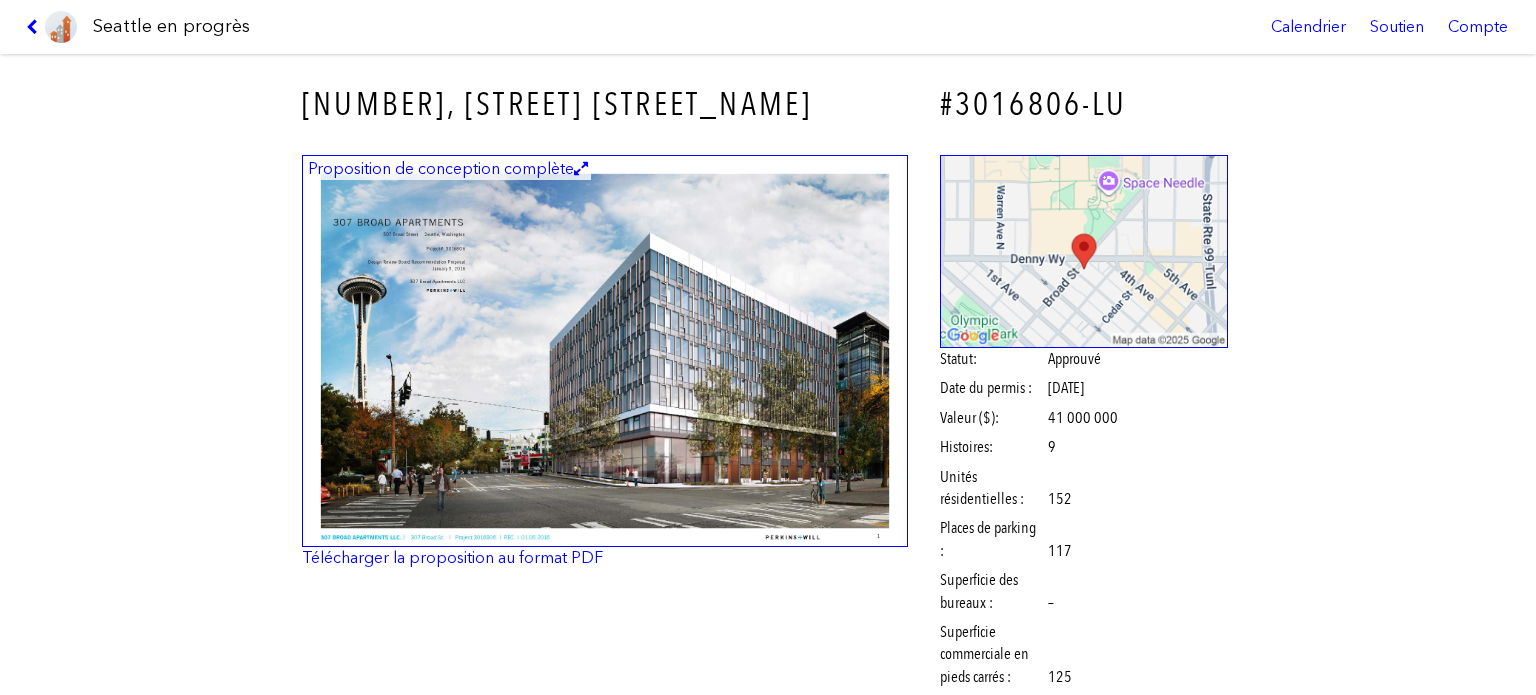 scroll, scrollTop: 0, scrollLeft: 0, axis: both 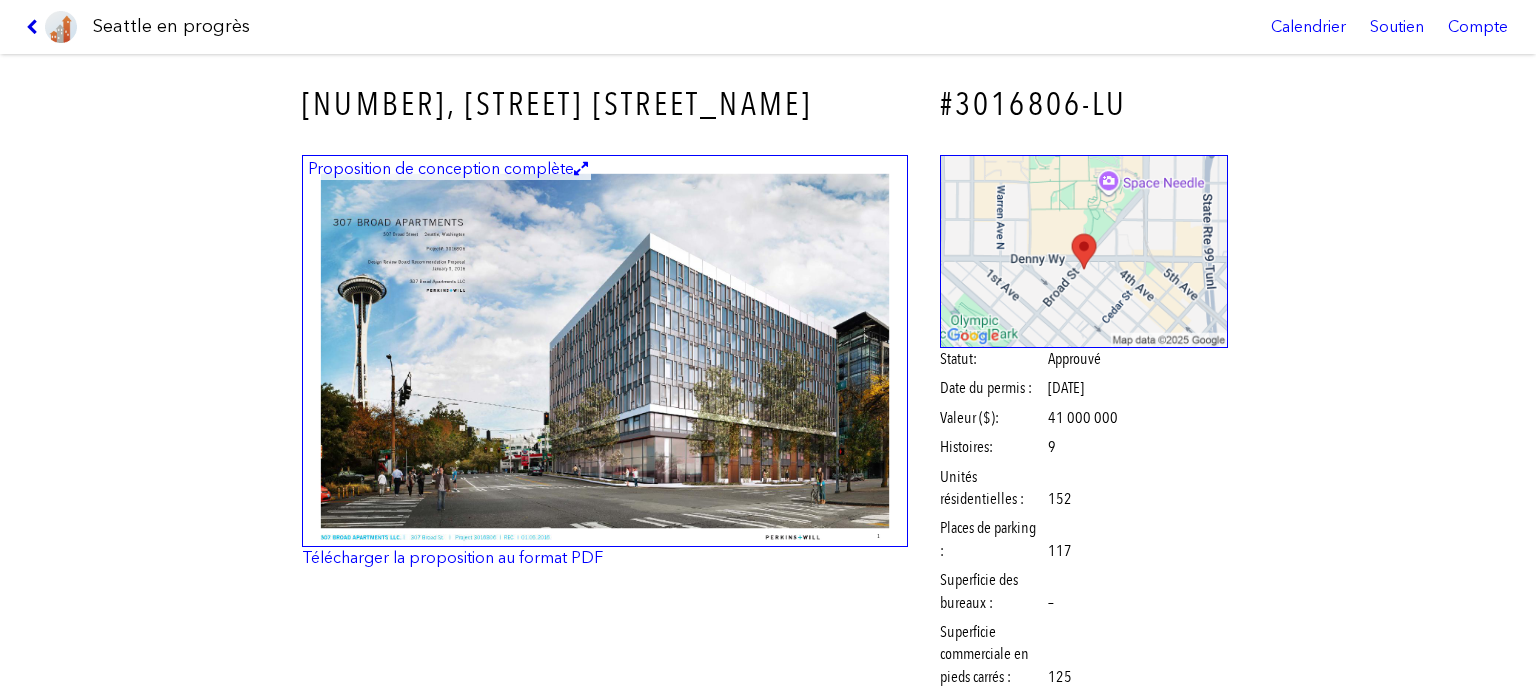 click at bounding box center [35, 27] 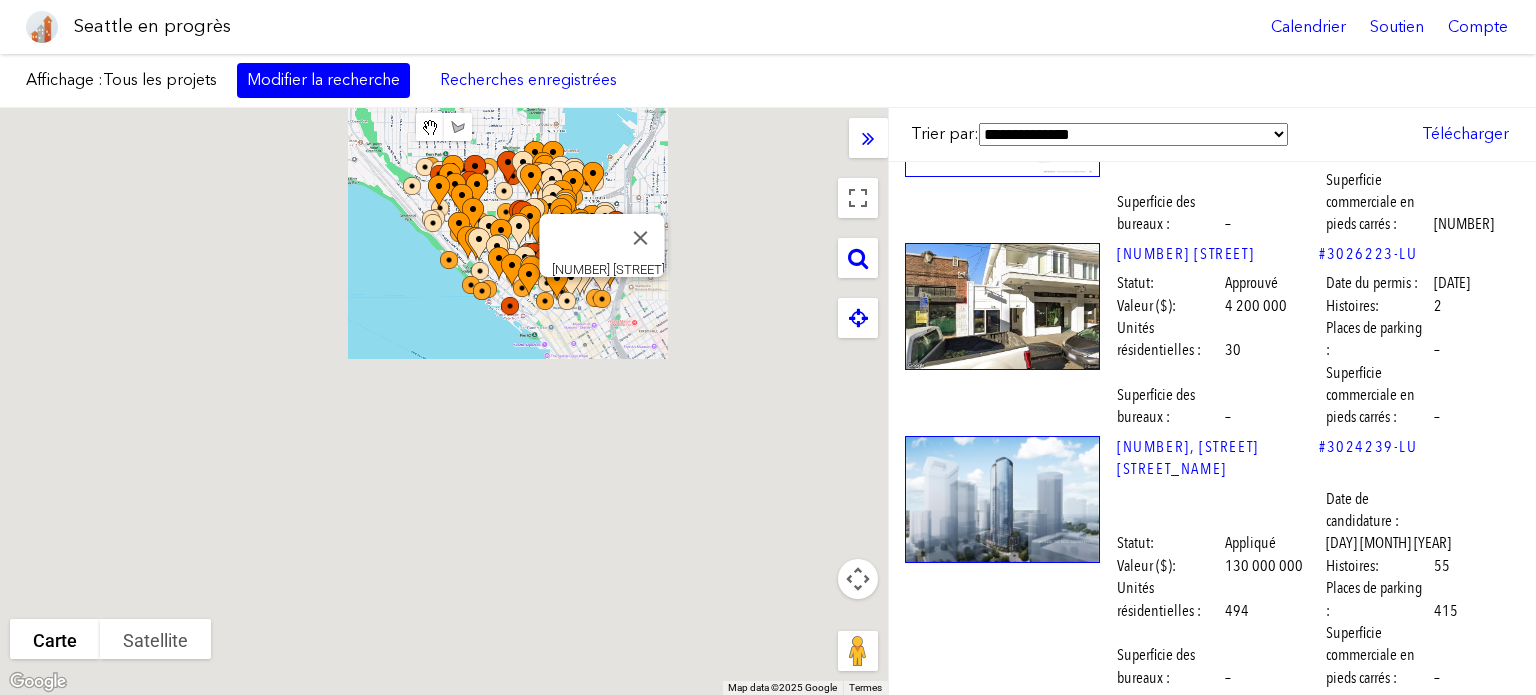 drag, startPoint x: 692, startPoint y: 474, endPoint x: 617, endPoint y: 333, distance: 159.70598 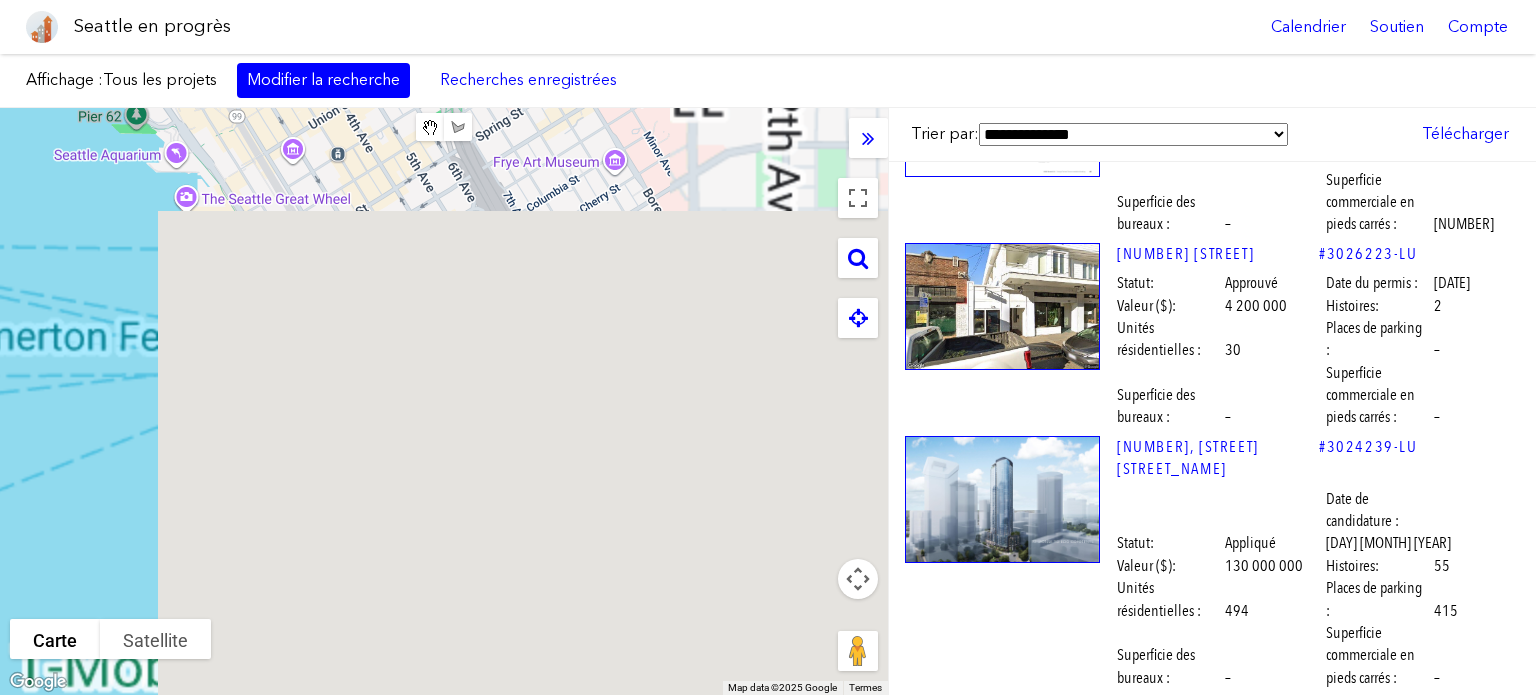 drag, startPoint x: 605, startPoint y: 294, endPoint x: 595, endPoint y: 317, distance: 25.079872 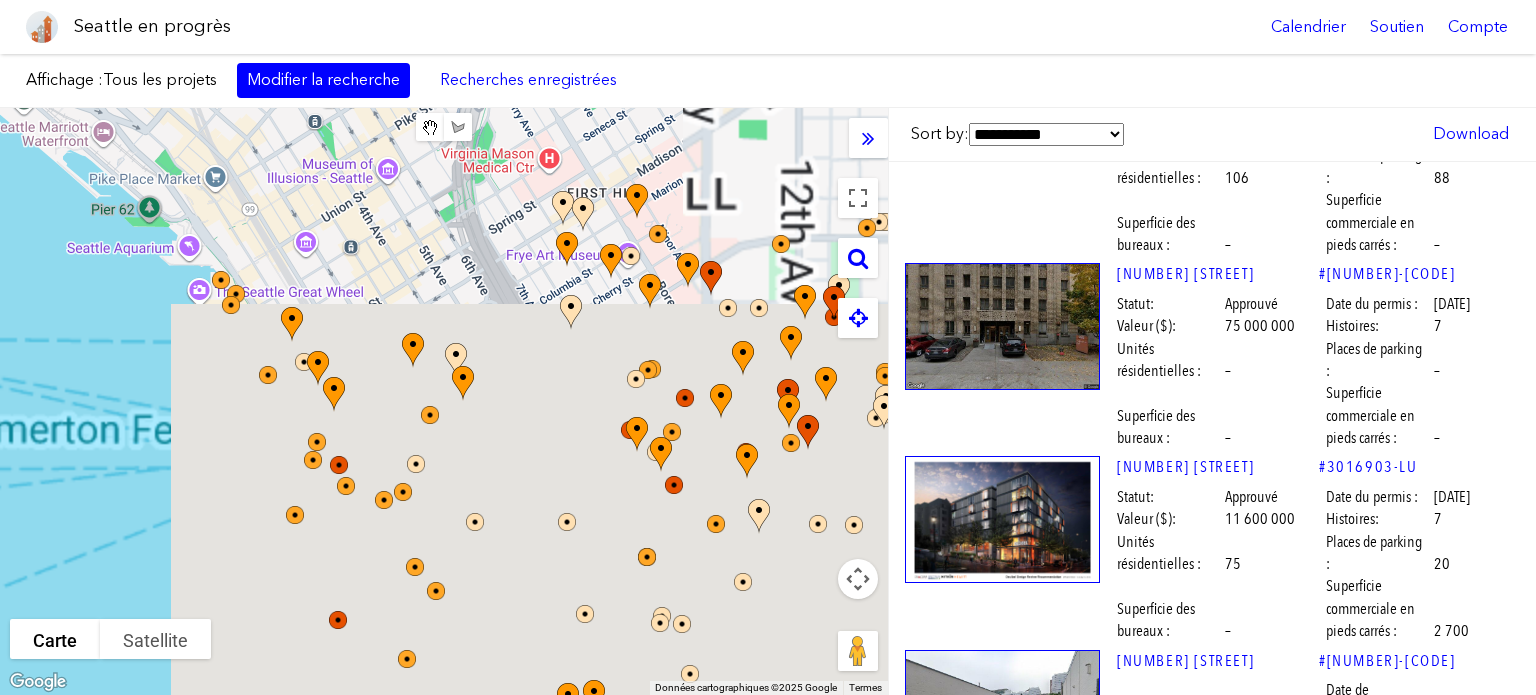 scroll, scrollTop: 13198, scrollLeft: 0, axis: vertical 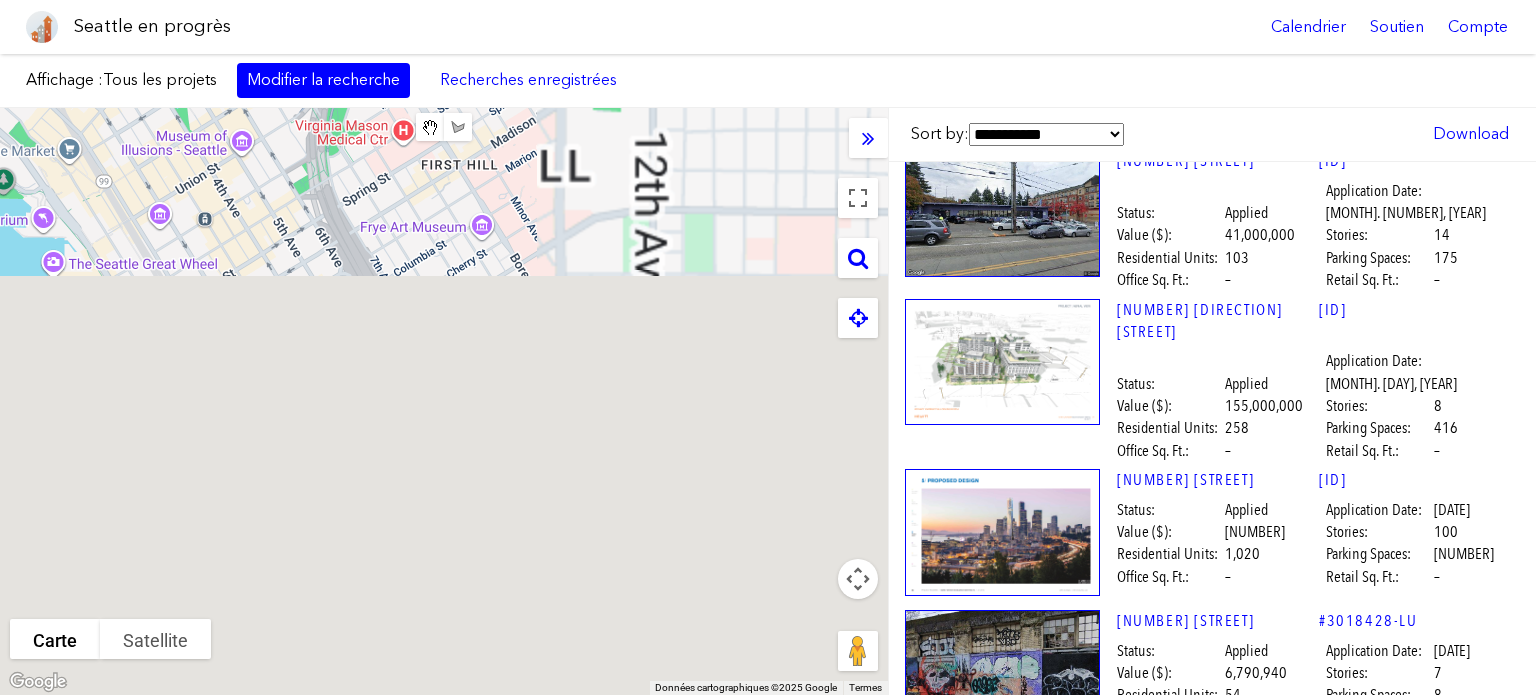 drag, startPoint x: 595, startPoint y: 317, endPoint x: 464, endPoint y: 410, distance: 160.6549 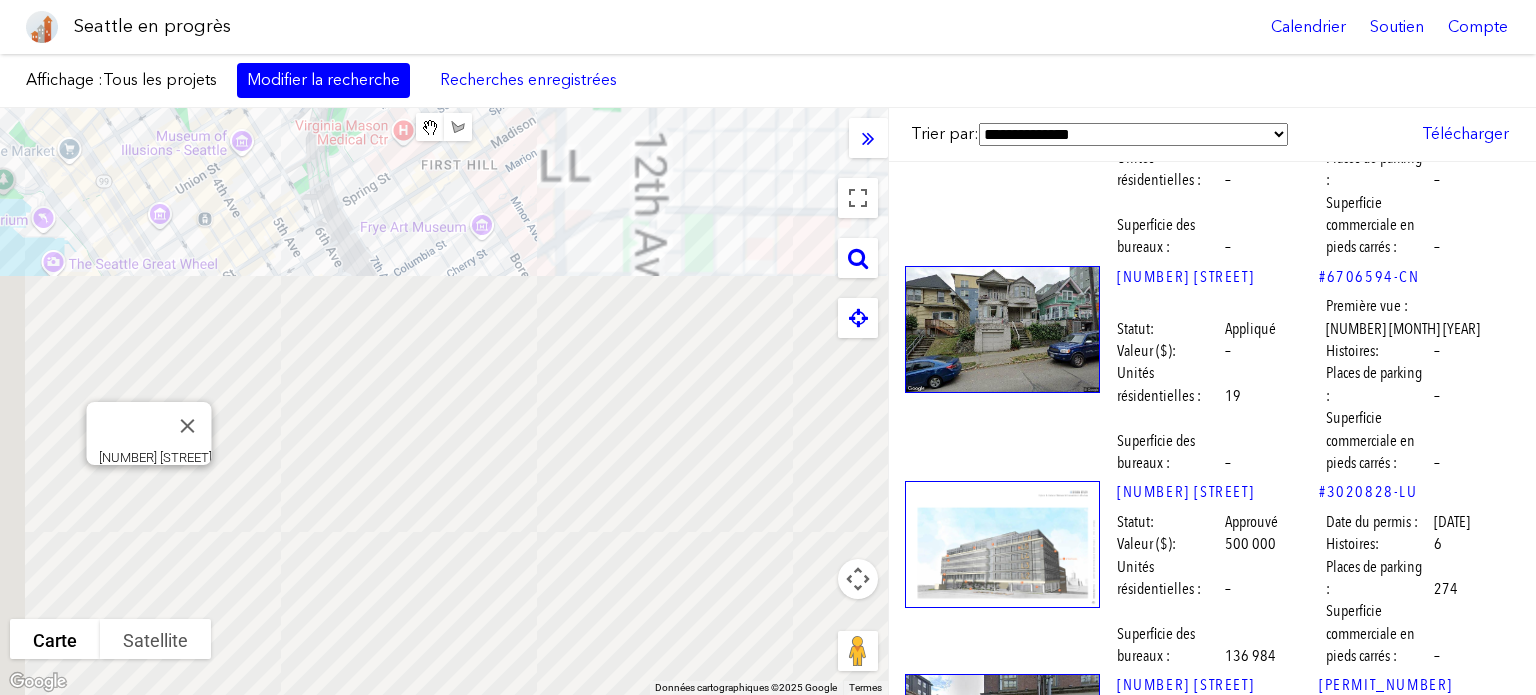 scroll, scrollTop: 25096, scrollLeft: 0, axis: vertical 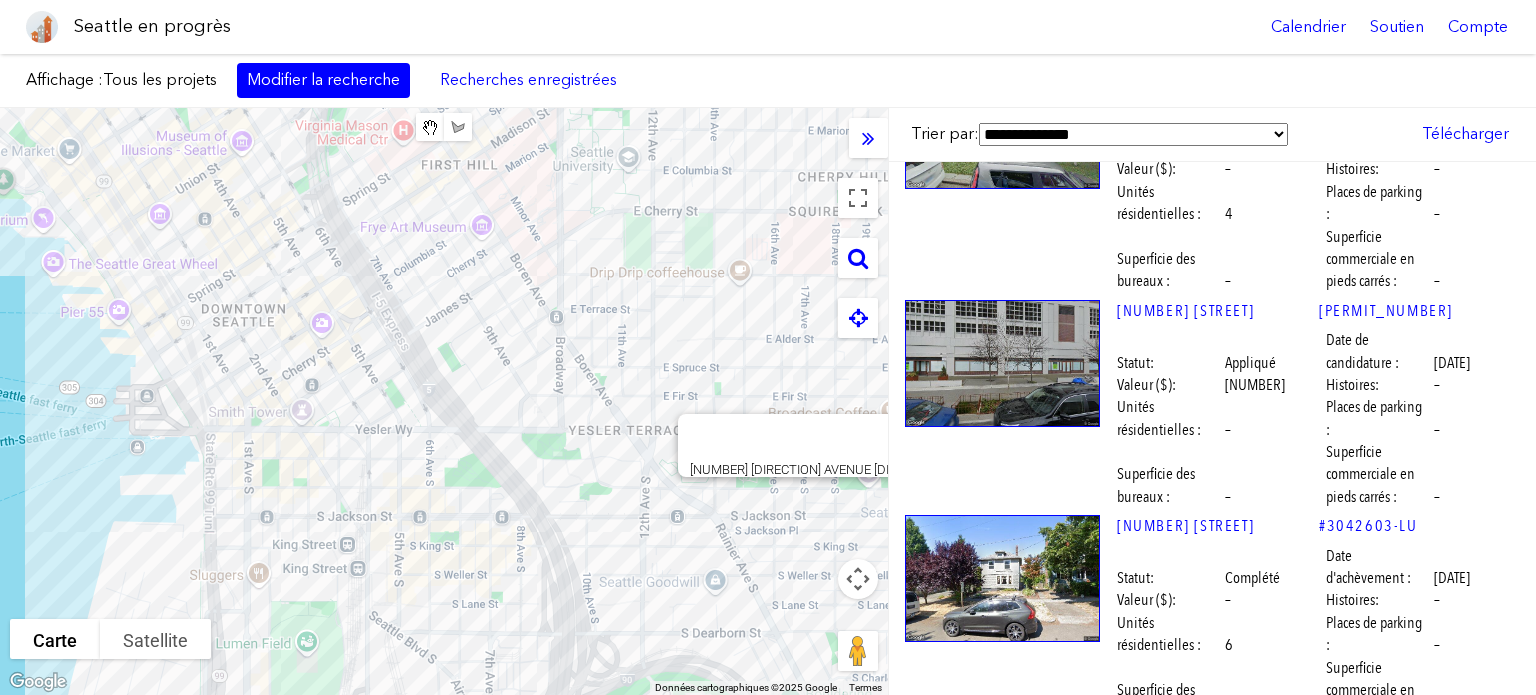 click on "Affichage :
Tous les projets
Modifier la recherche
Recherches enregistrées
Ajouté aux recherches enregistrées
Fait
Tout effacer
Enregistrer la recherche
Recherche enregistrée
Montage :
Tous les projets
Liste
Carte" at bounding box center (768, 81) 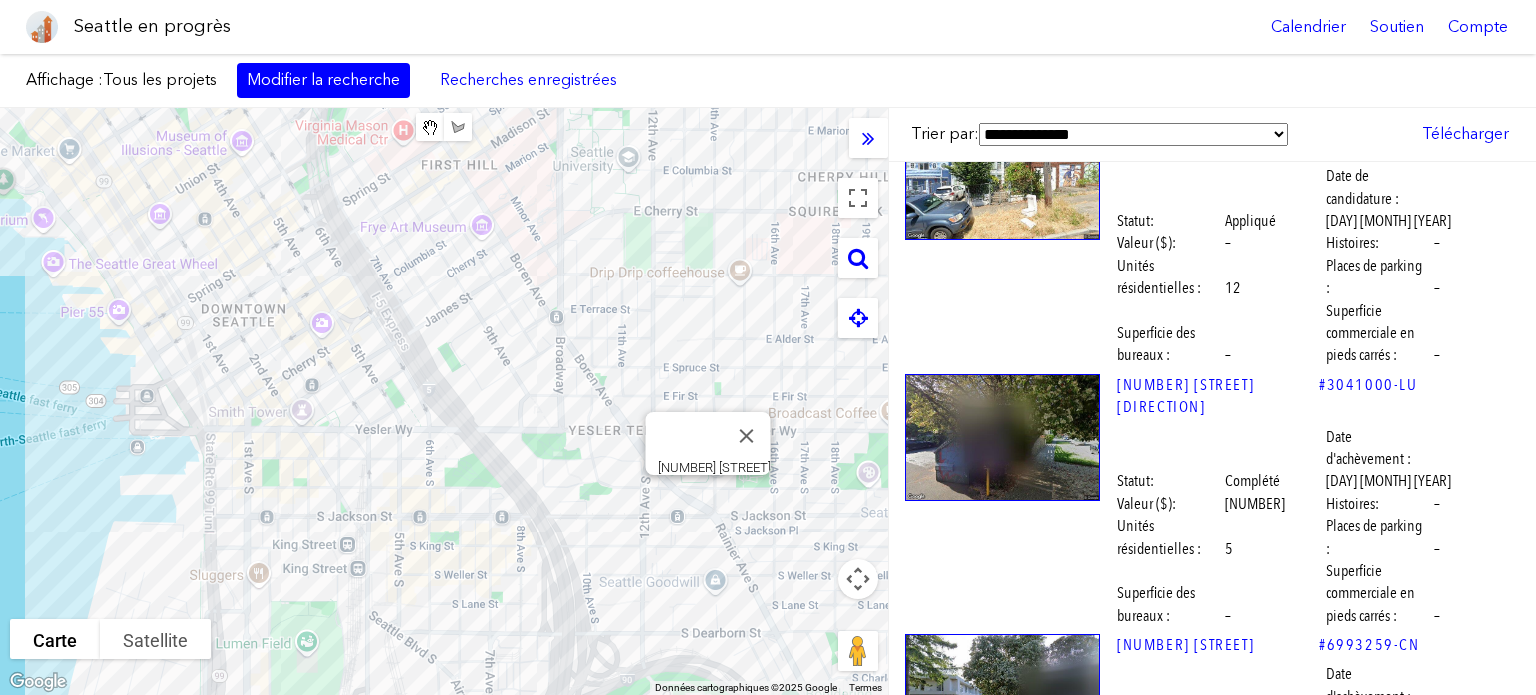 scroll, scrollTop: 2500, scrollLeft: 0, axis: vertical 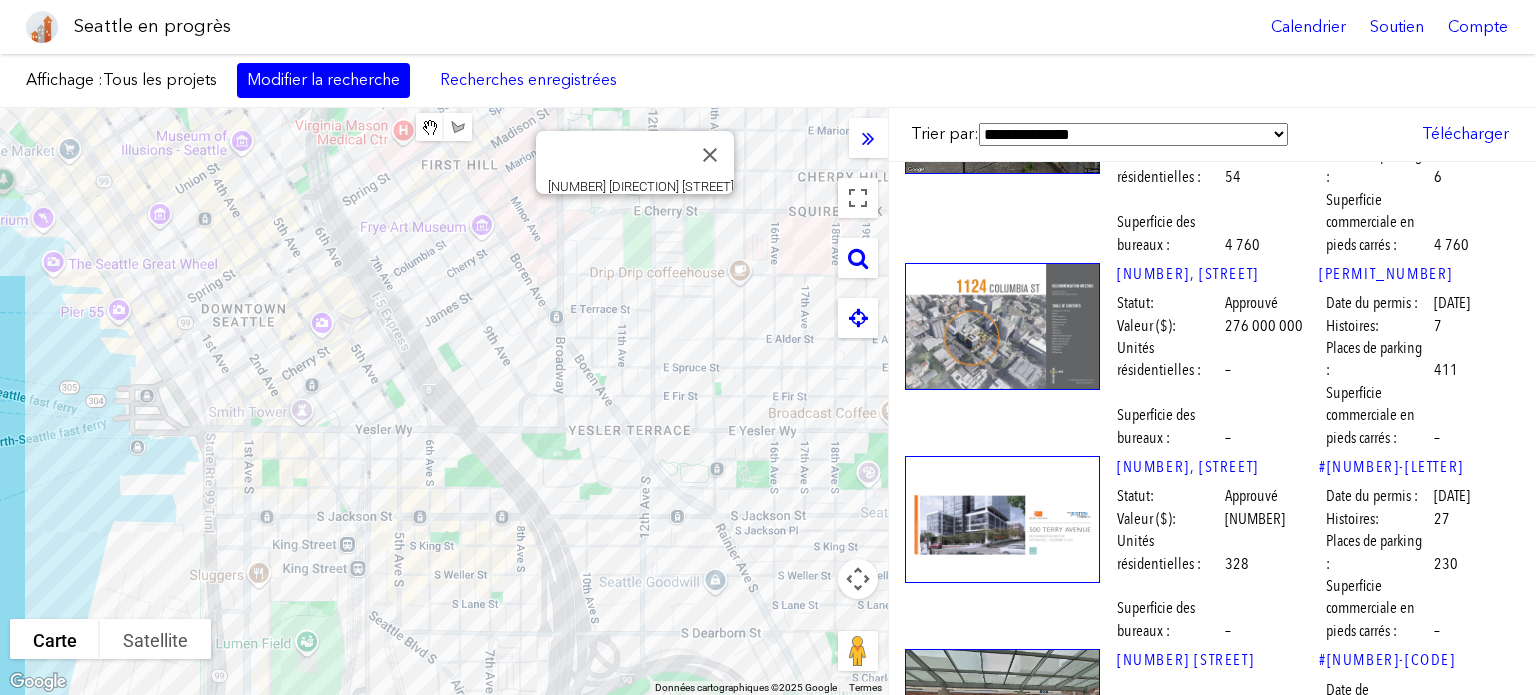 click at bounding box center [1002, 1143] 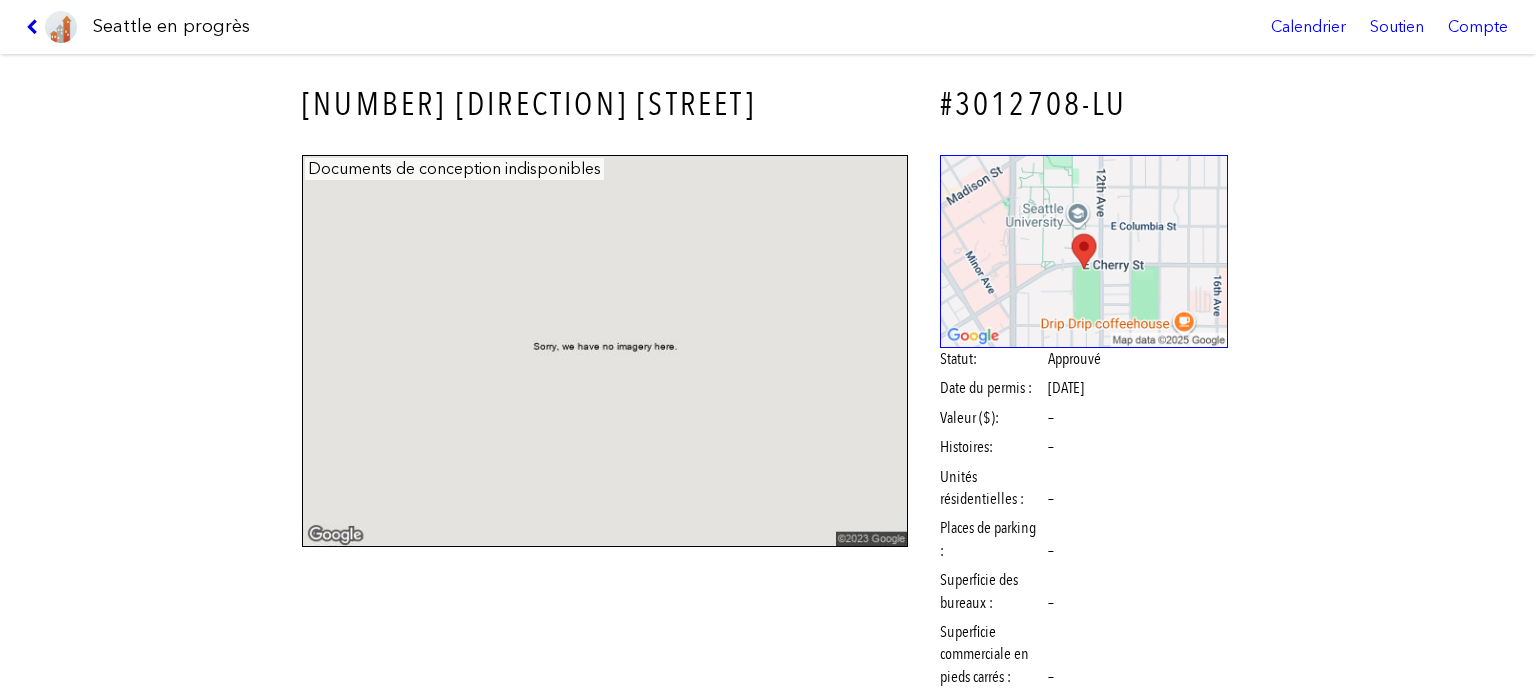 click at bounding box center [35, 27] 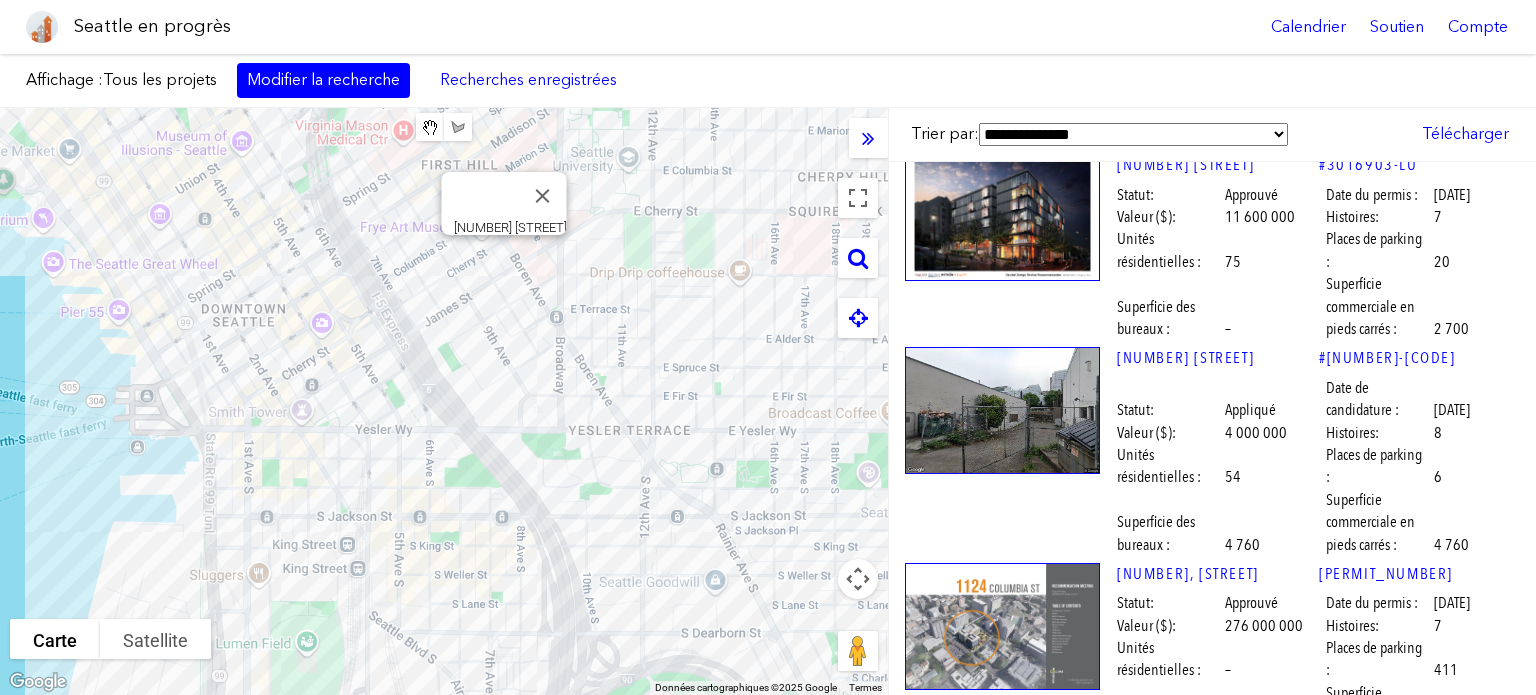 scroll, scrollTop: 29409, scrollLeft: 0, axis: vertical 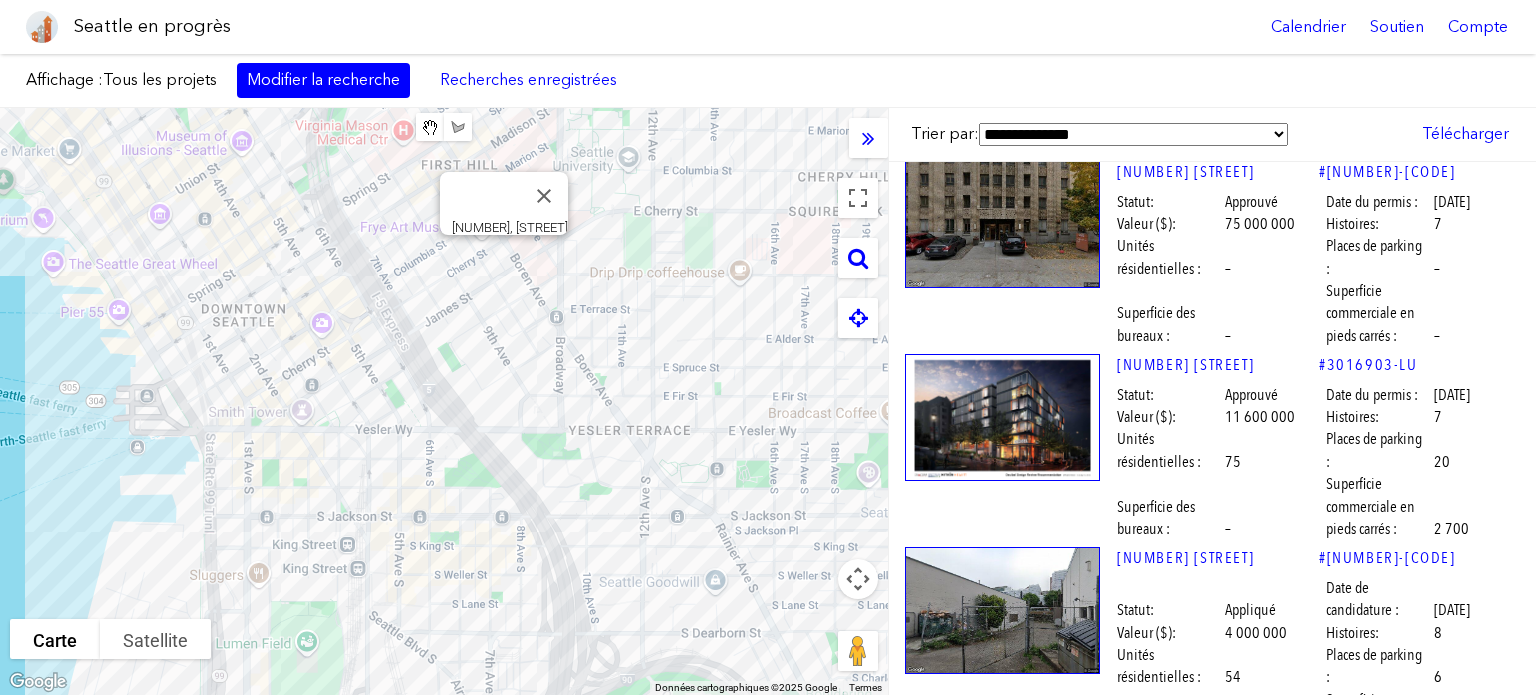 click at bounding box center (1002, 1019) 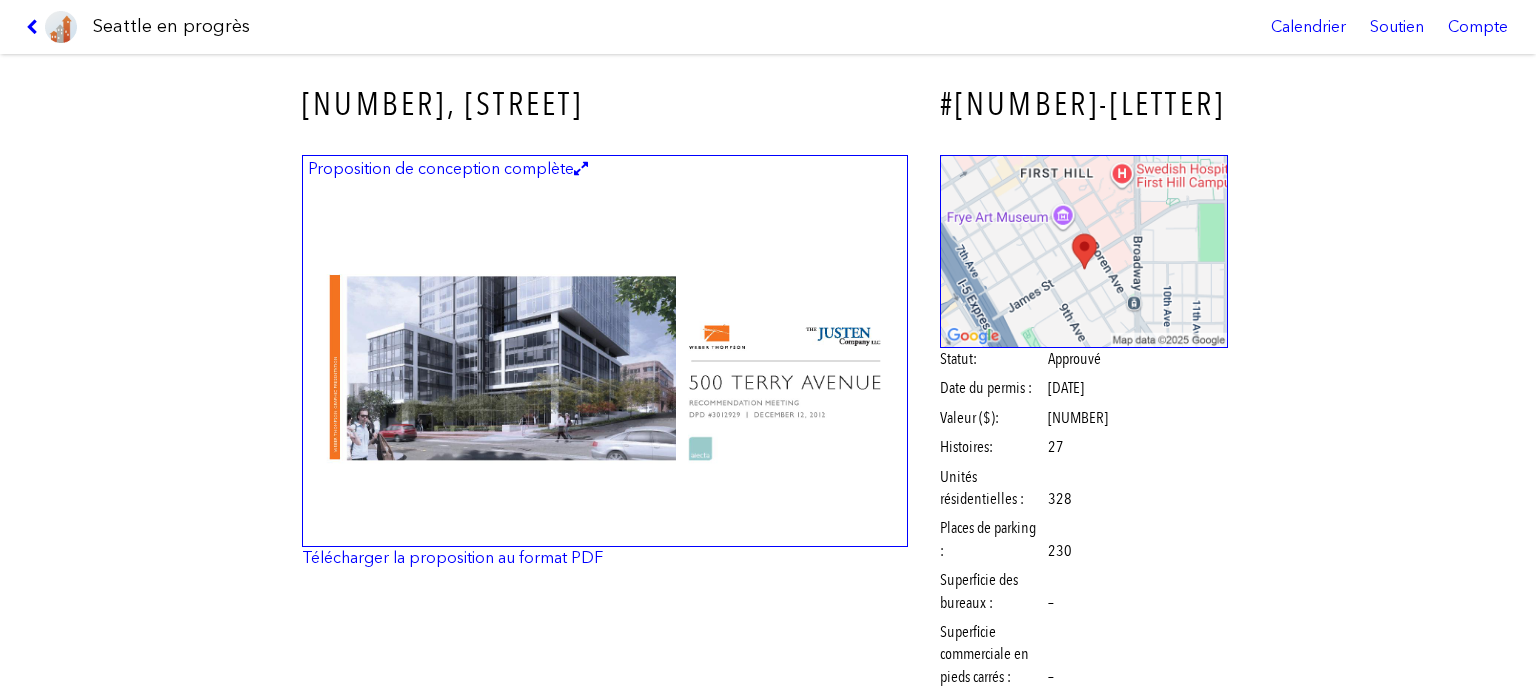 click at bounding box center (605, 351) 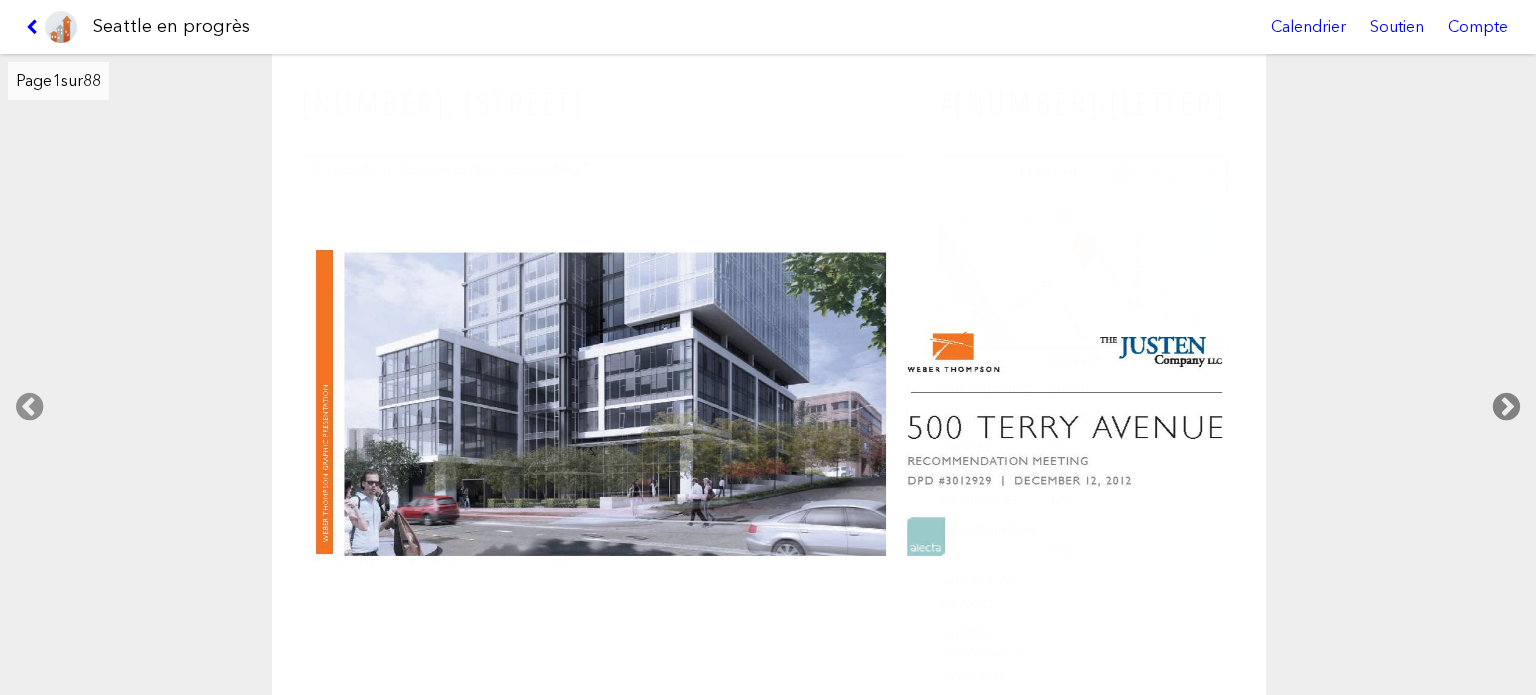 click at bounding box center (1506, 407) 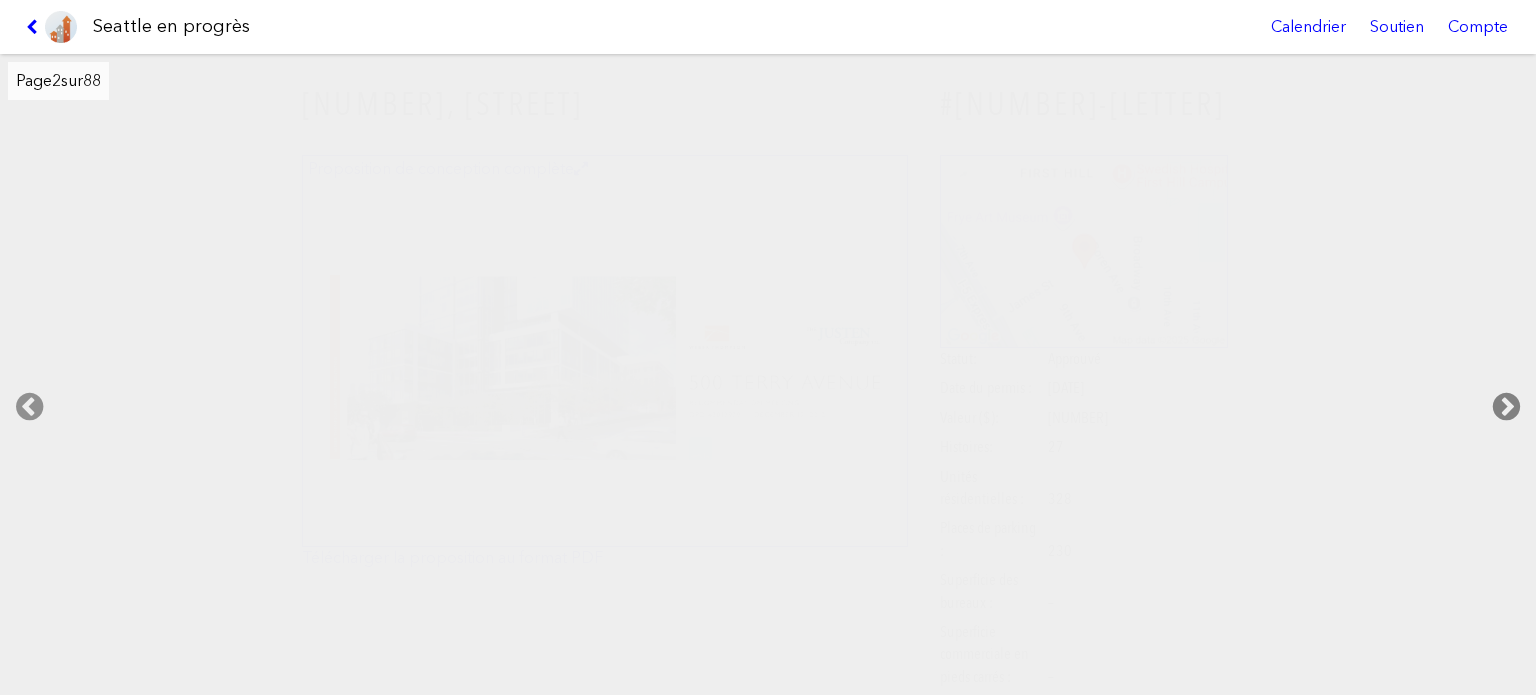 click at bounding box center (1506, 407) 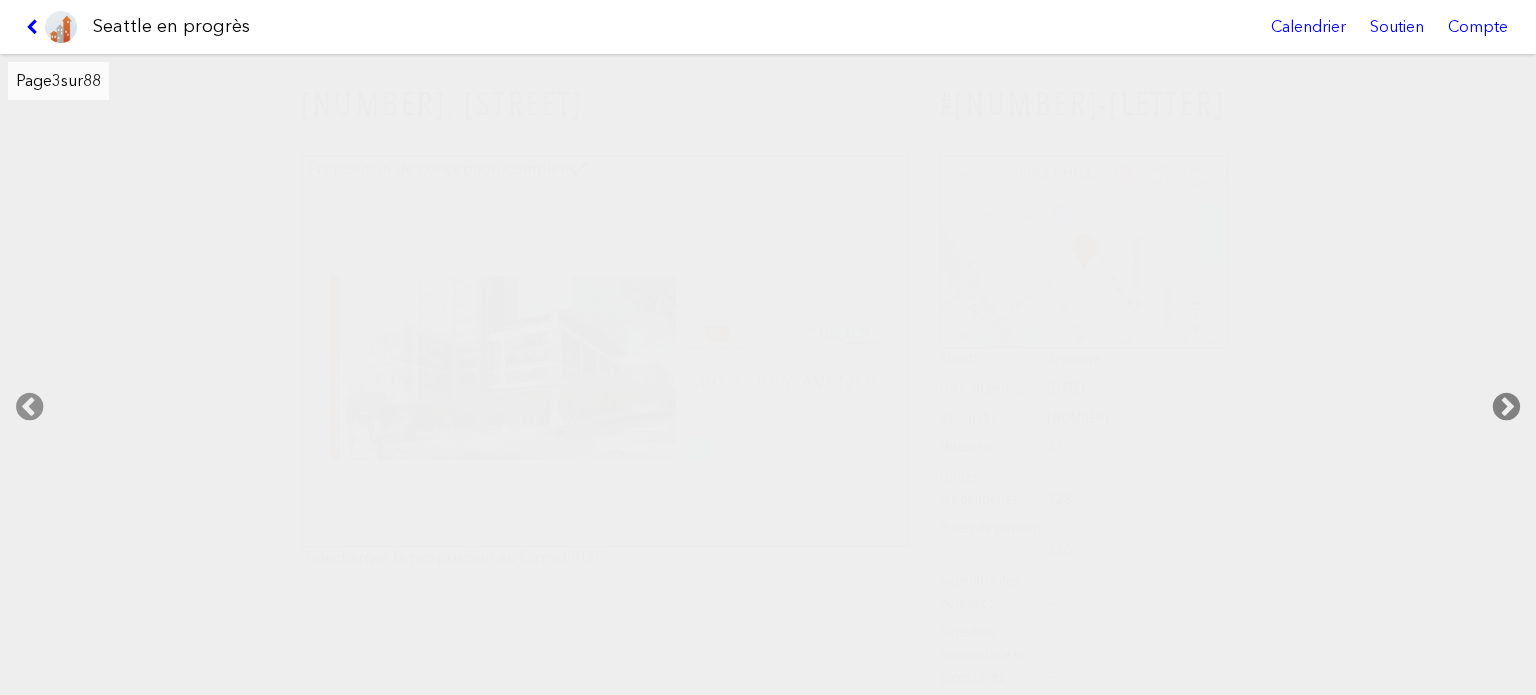 click at bounding box center (1506, 407) 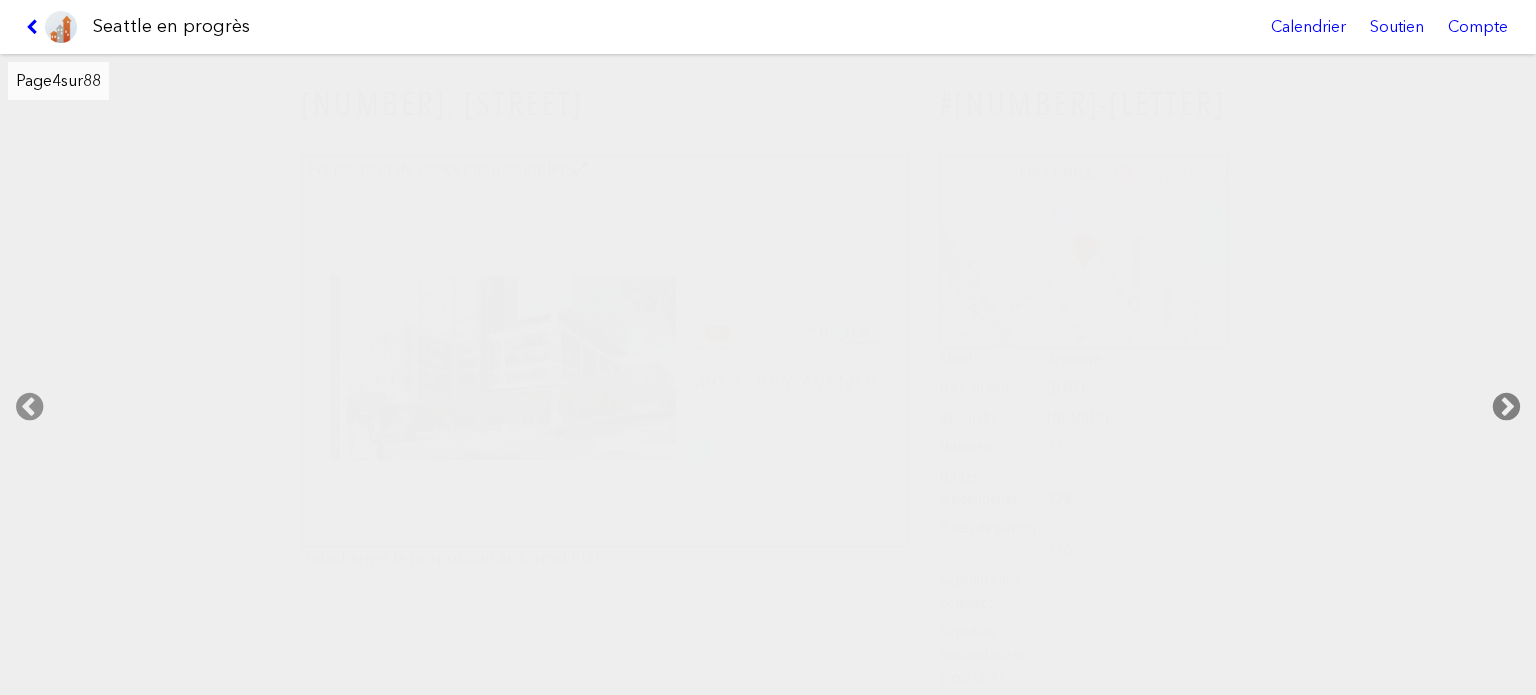 click at bounding box center (1506, 407) 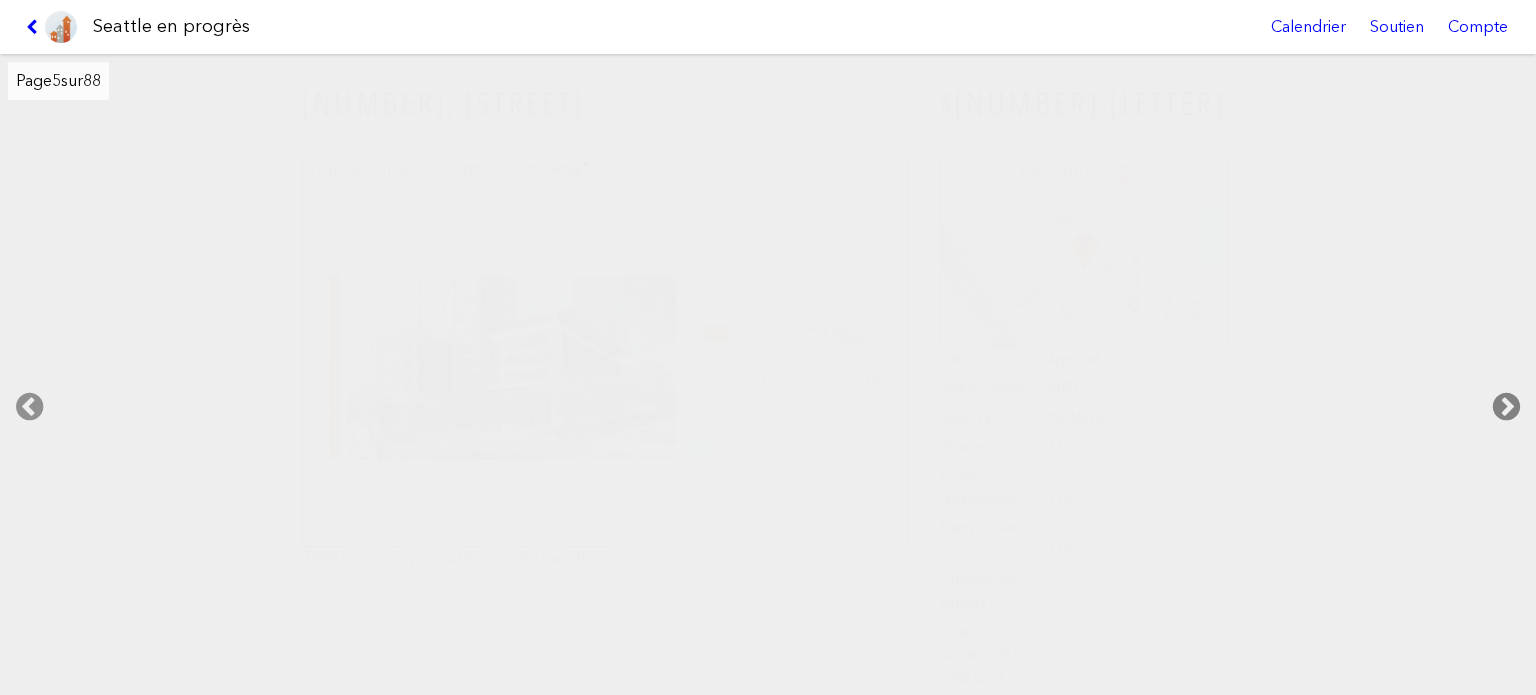 click at bounding box center [1506, 407] 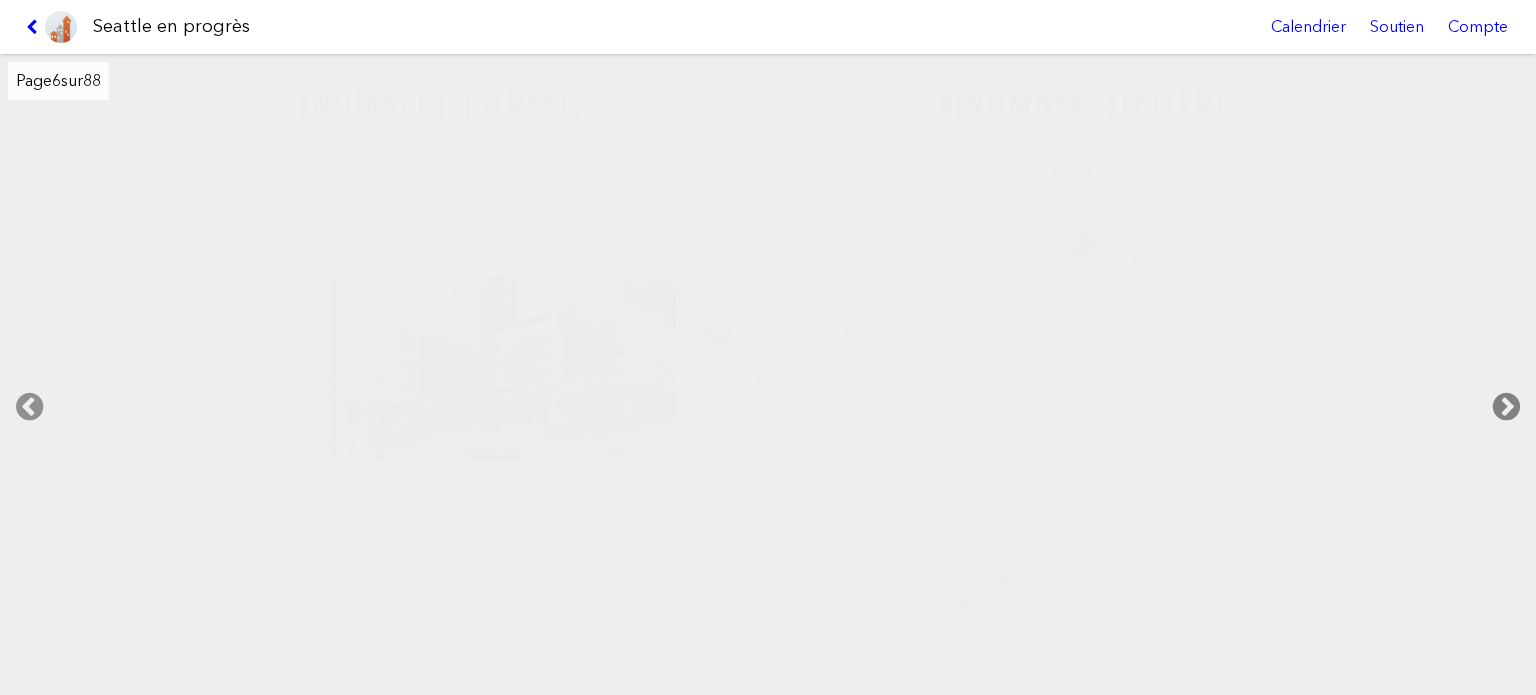 click at bounding box center [1506, 407] 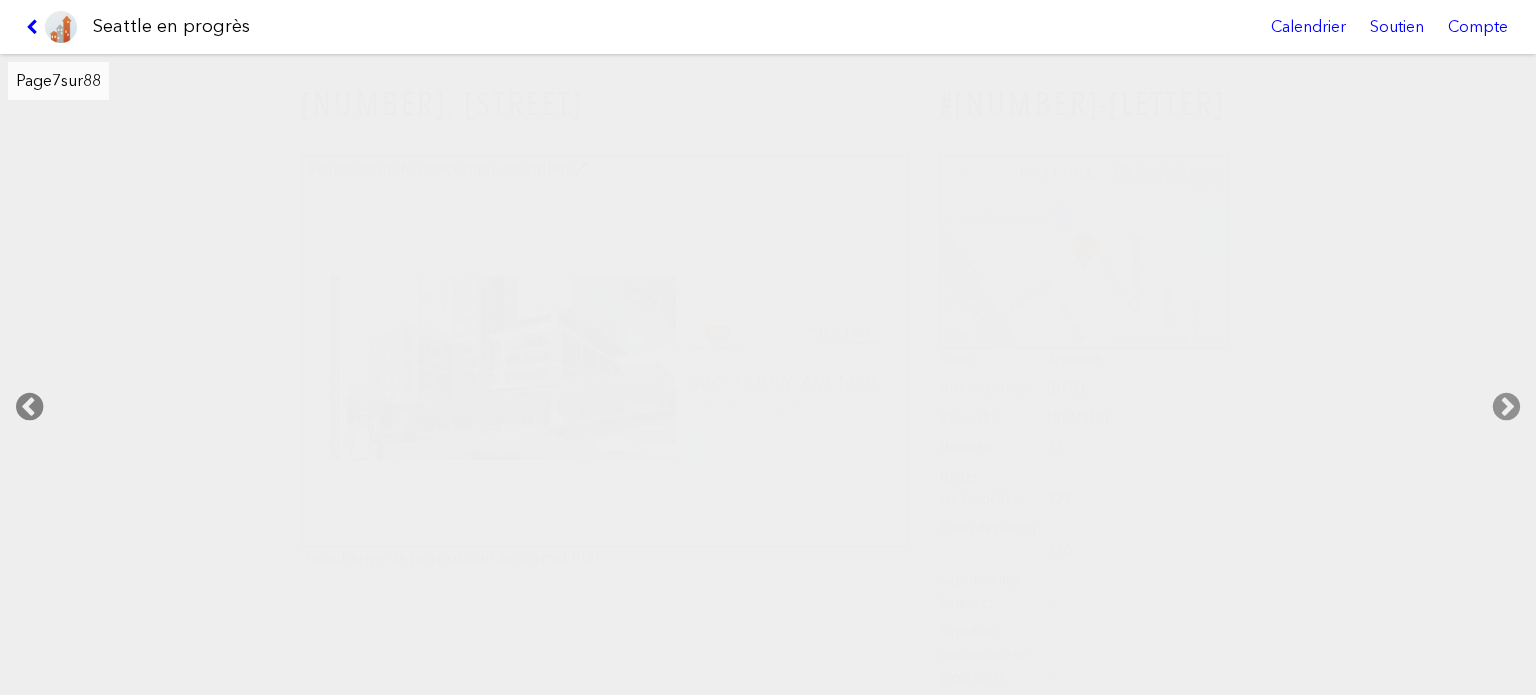 click at bounding box center [29, 407] 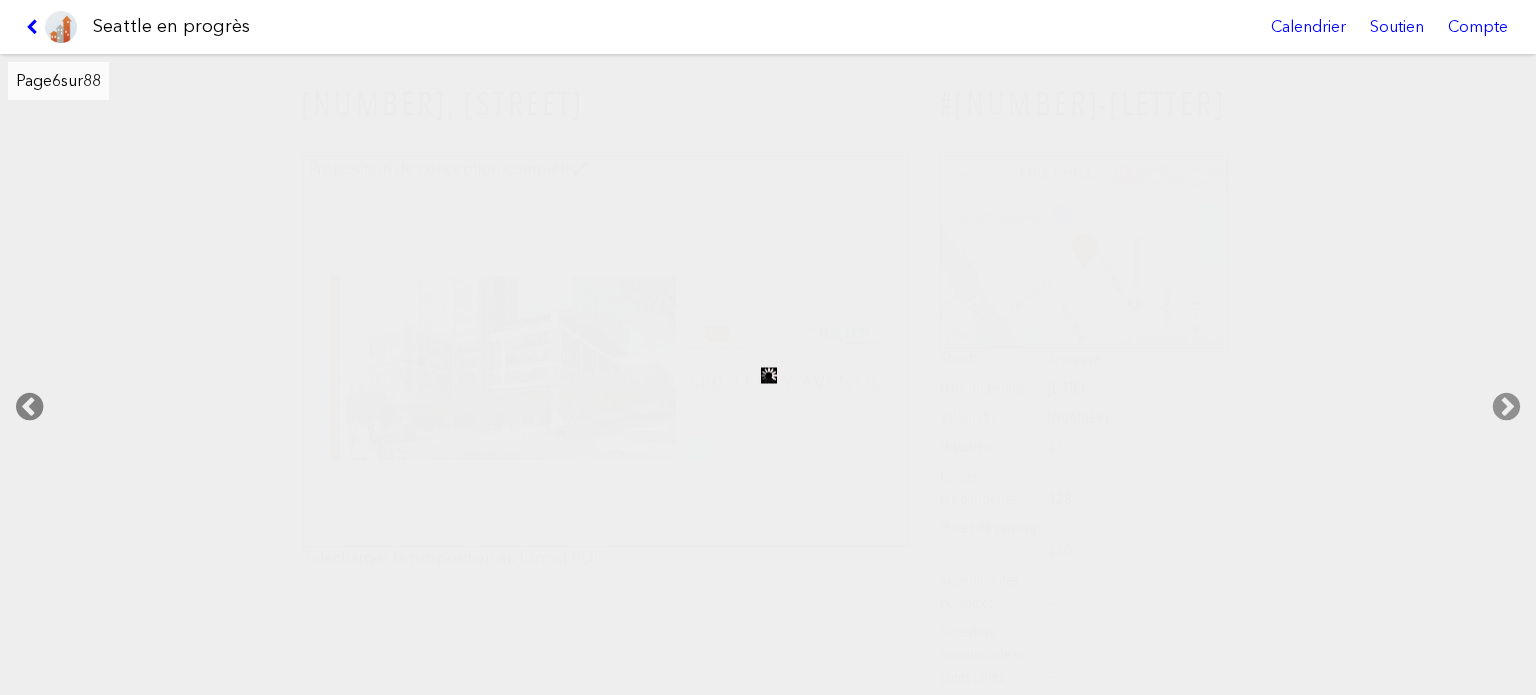 click at bounding box center (29, 407) 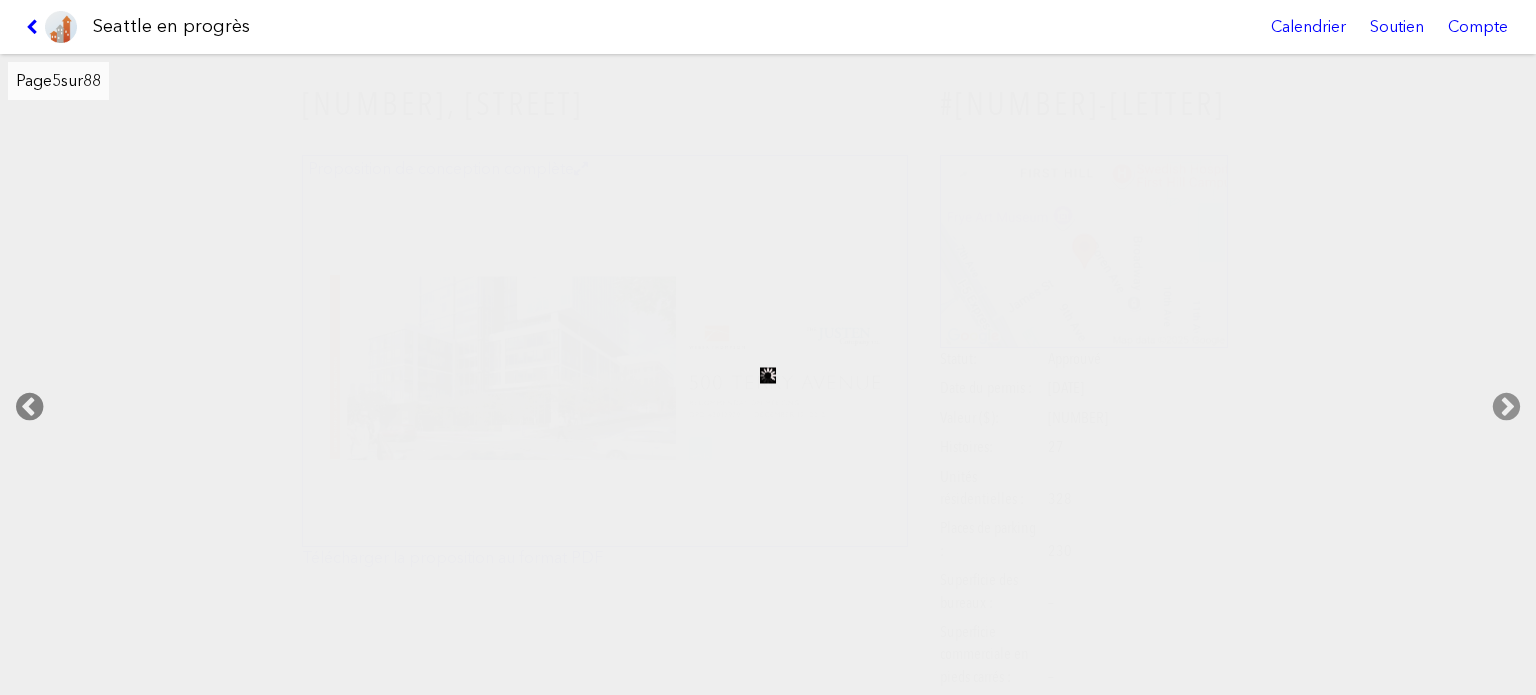 click at bounding box center (29, 407) 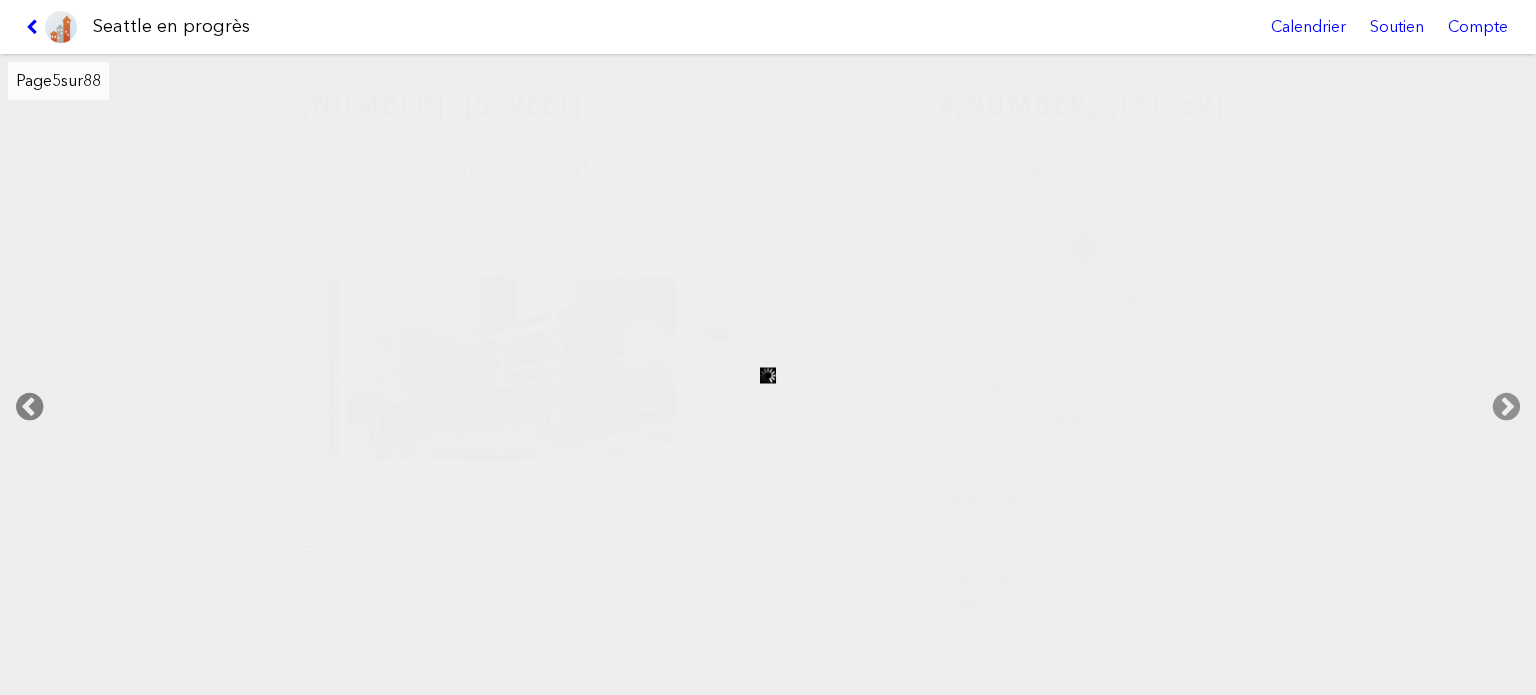 click at bounding box center (29, 407) 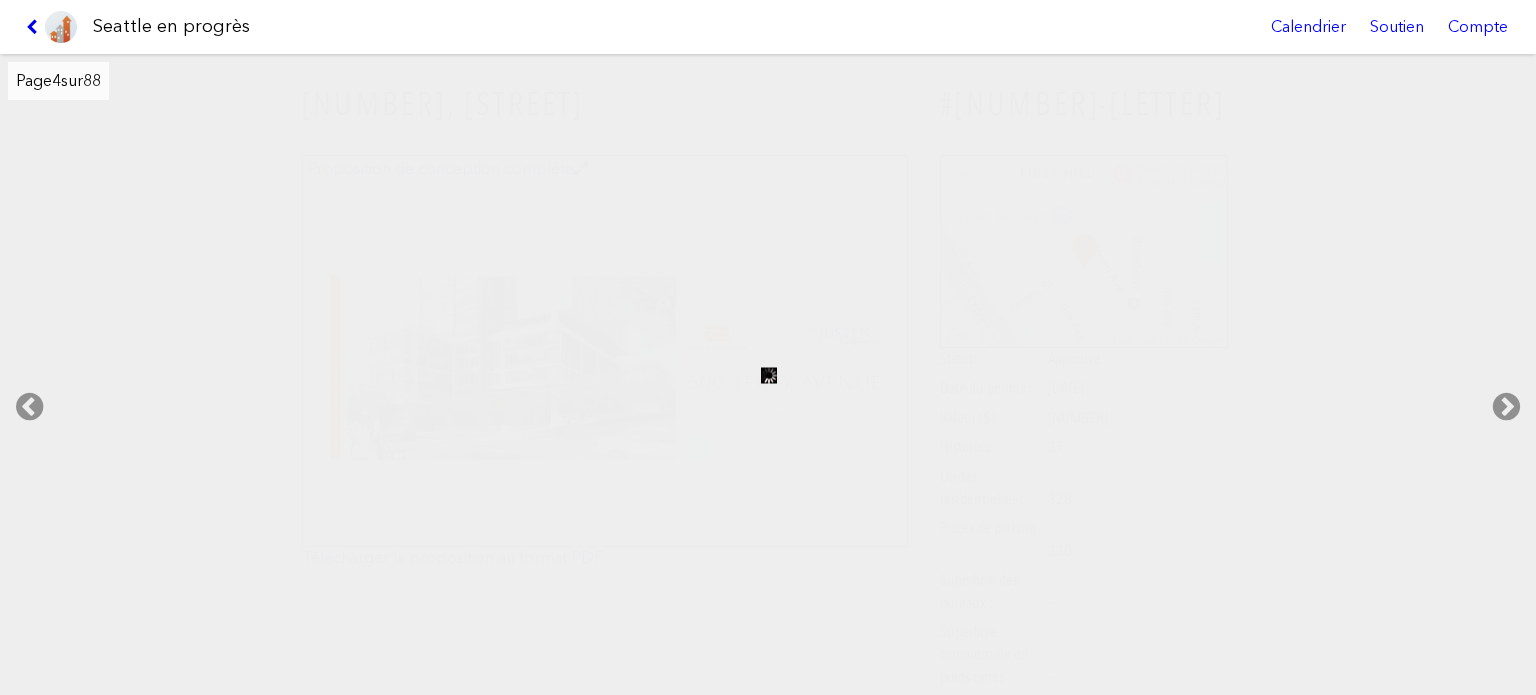 click at bounding box center [35, 27] 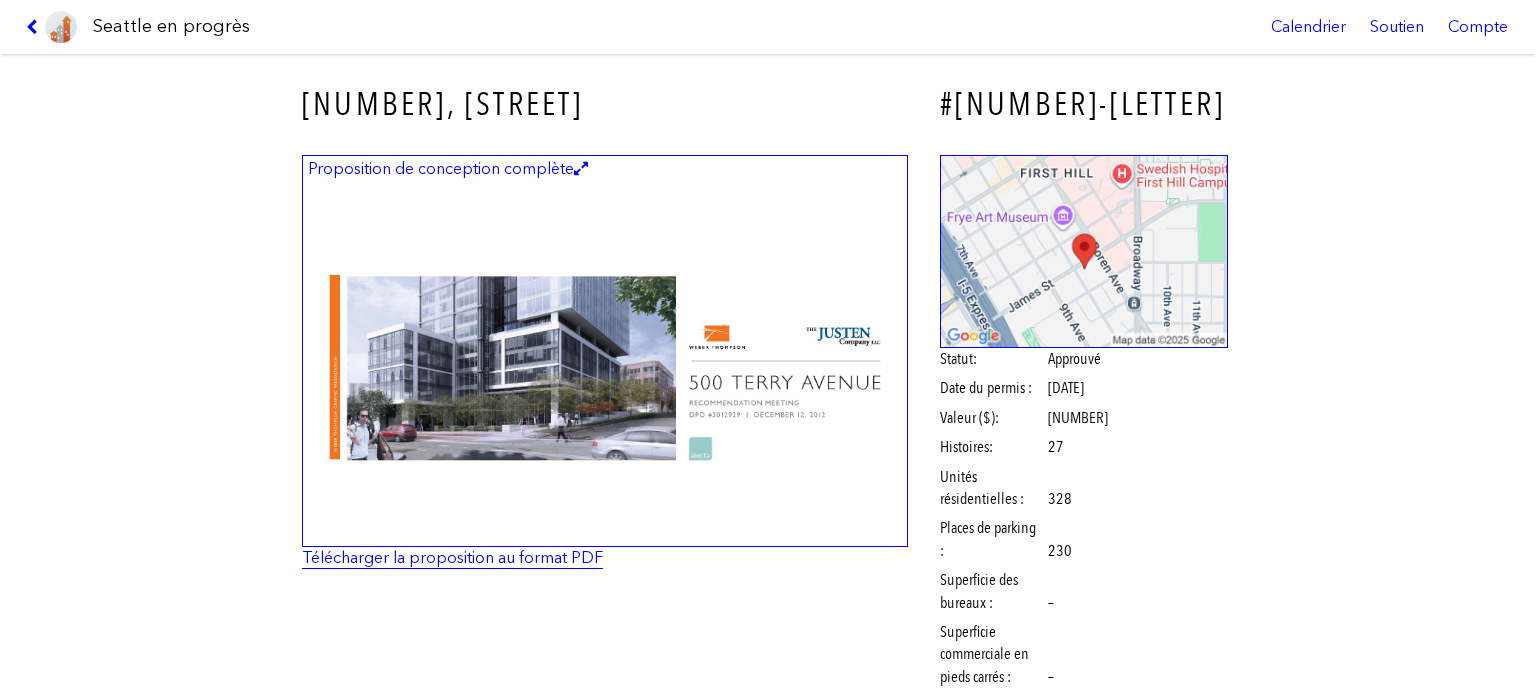 click on "Télécharger la proposition au format PDF" at bounding box center [452, 557] 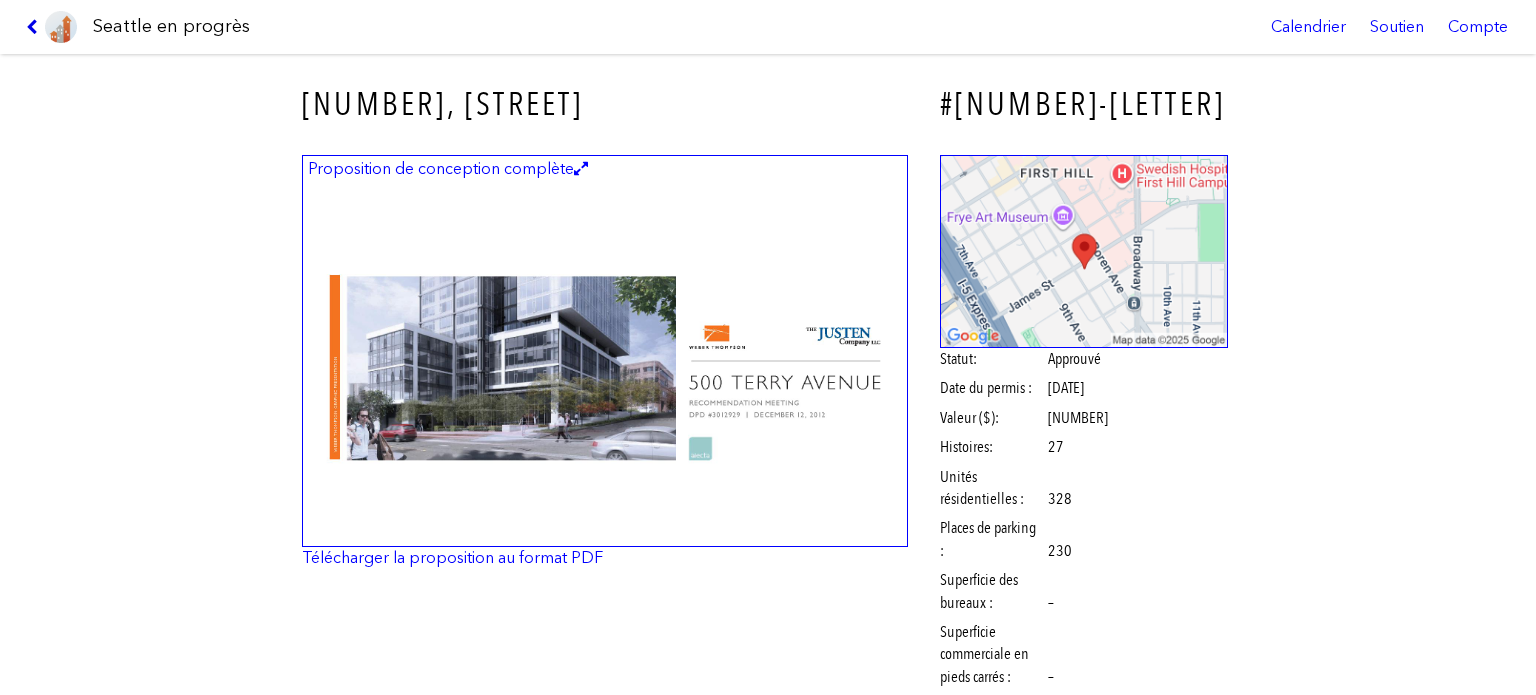 click at bounding box center [35, 27] 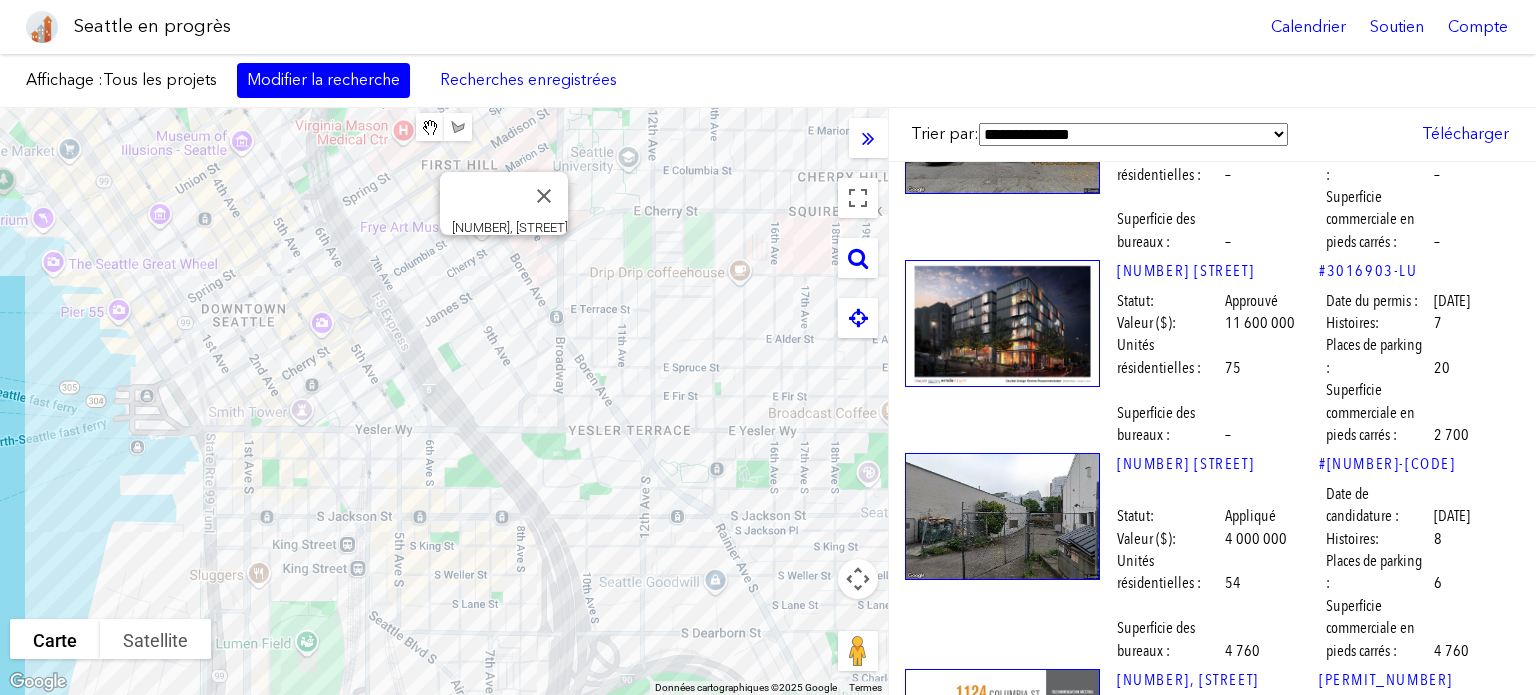 scroll, scrollTop: 29403, scrollLeft: 0, axis: vertical 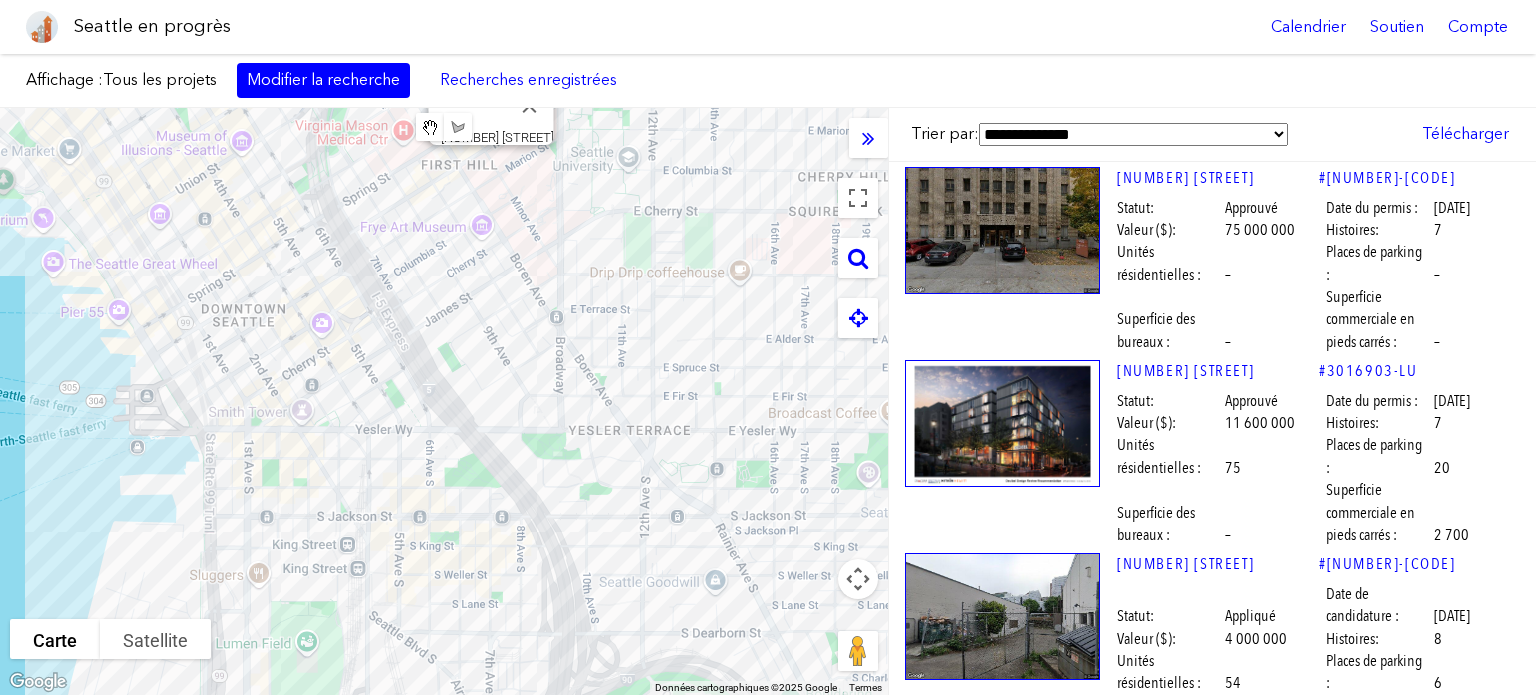 click at bounding box center (1002, 832) 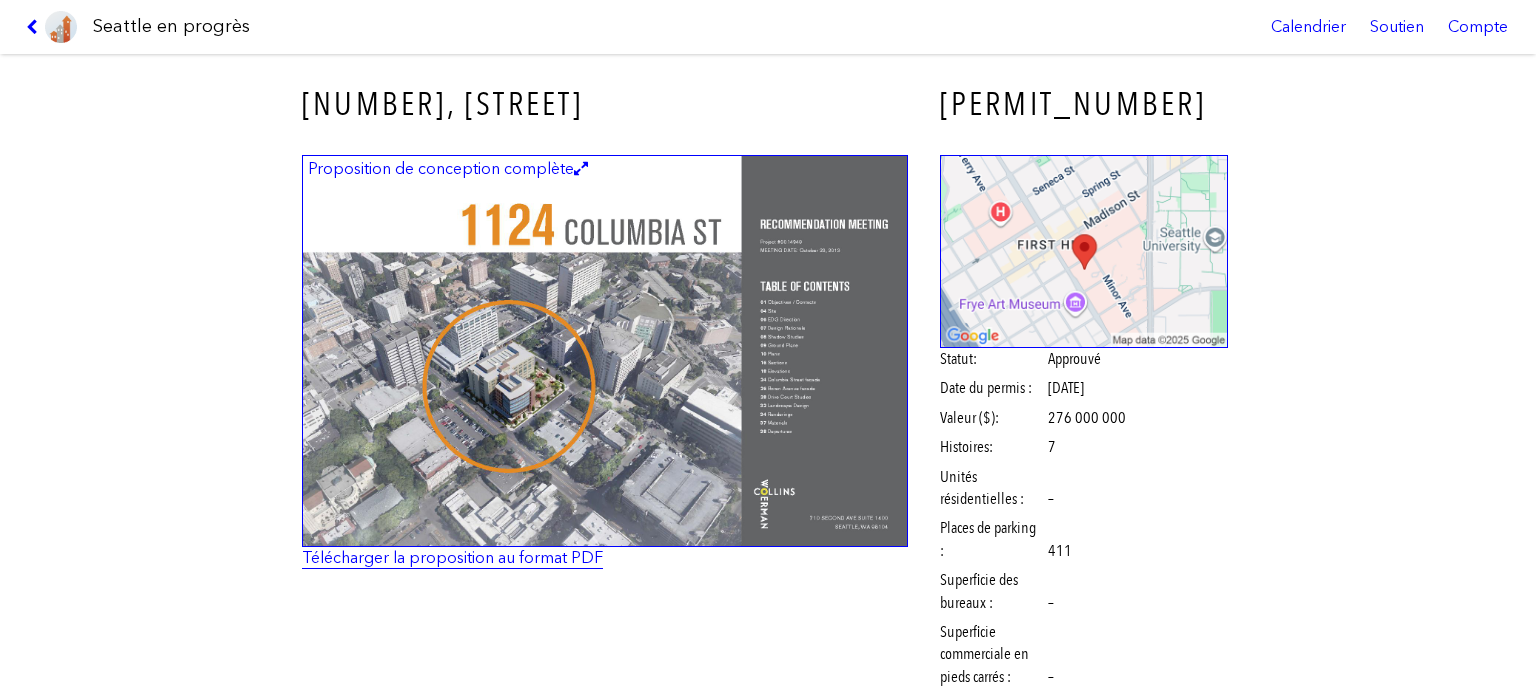 click on "Télécharger la proposition au format PDF" at bounding box center [452, 557] 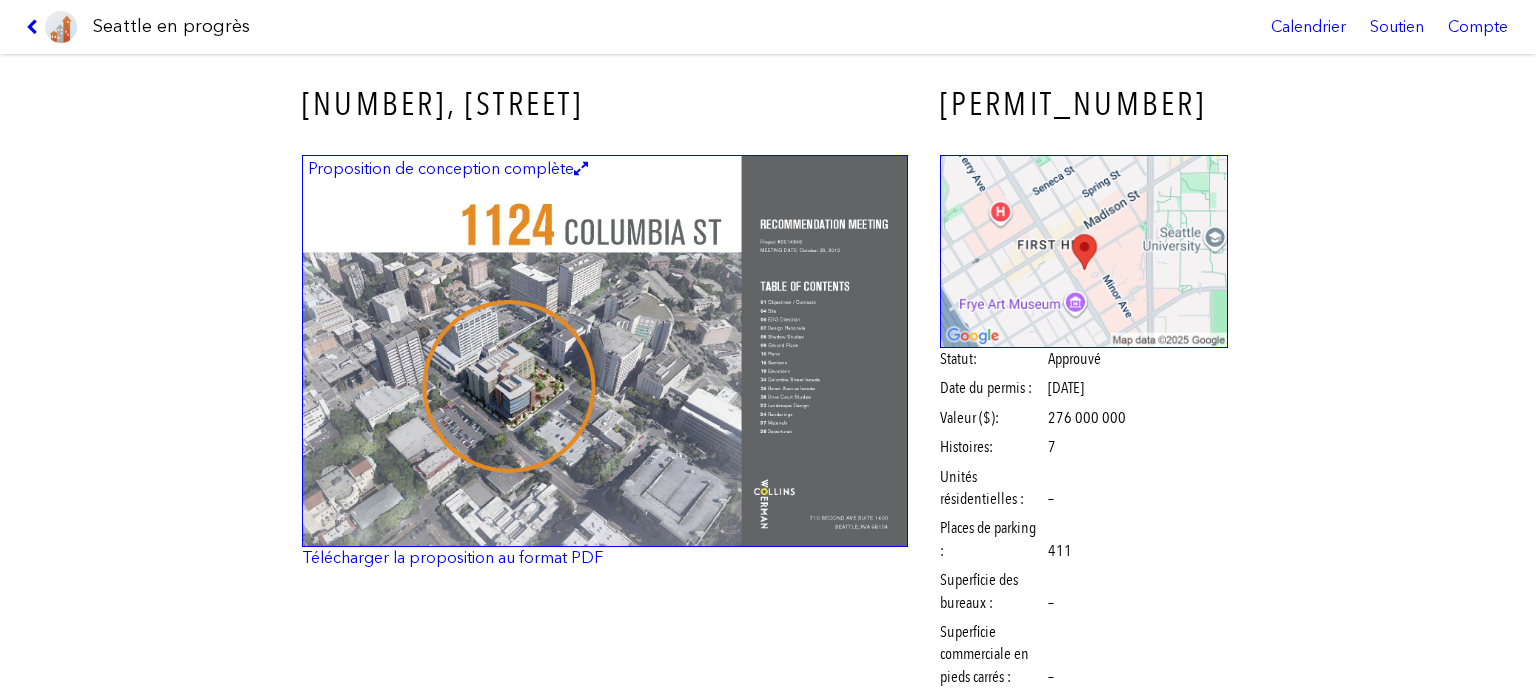 click at bounding box center [51, 27] 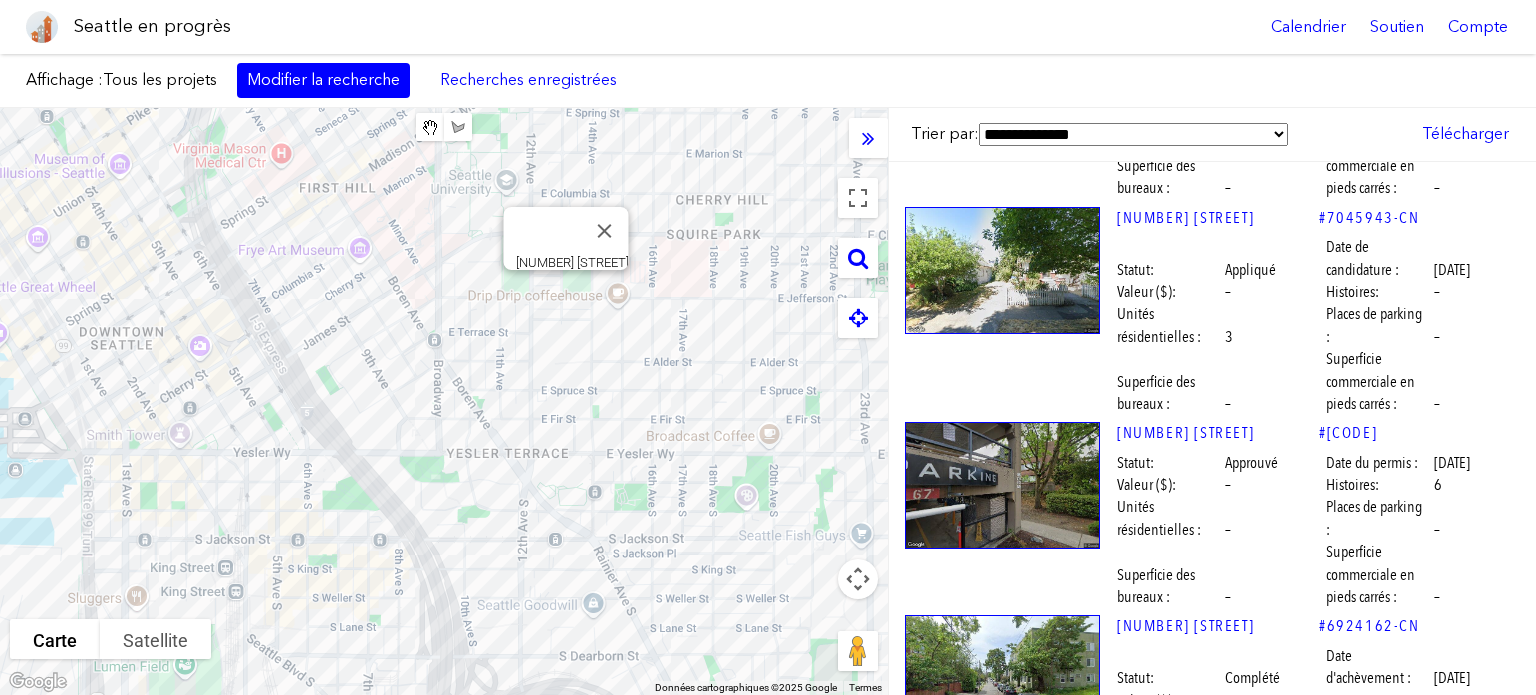 scroll, scrollTop: 11829, scrollLeft: 0, axis: vertical 